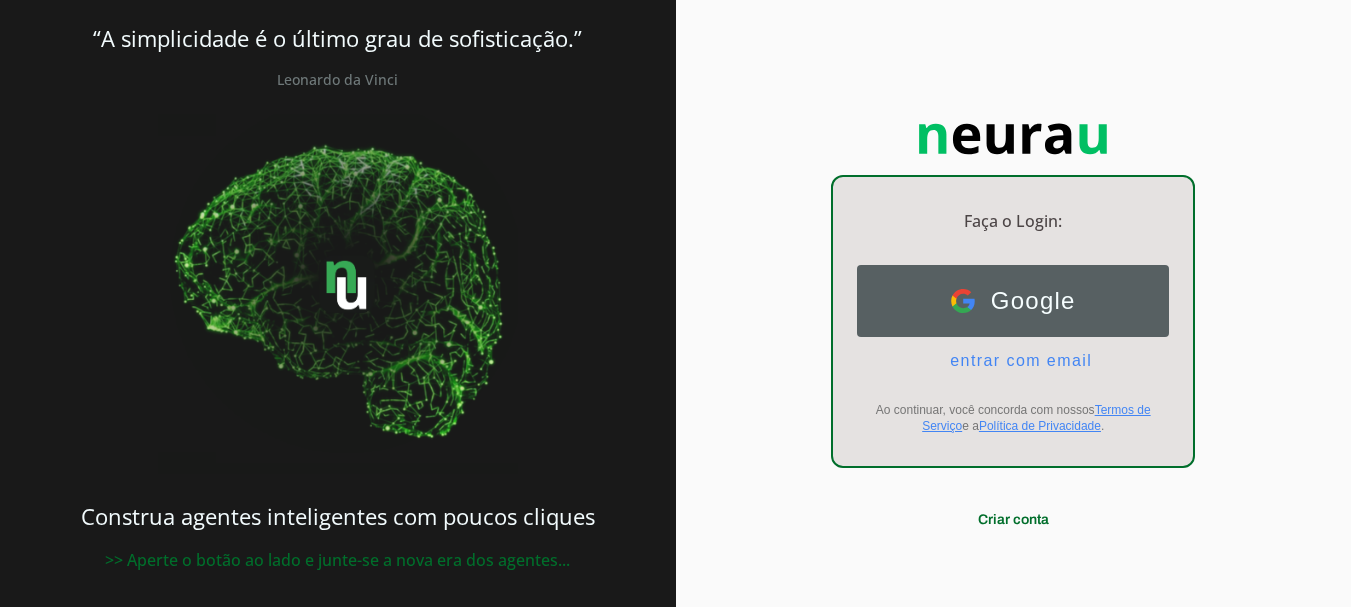 scroll, scrollTop: 37, scrollLeft: 0, axis: vertical 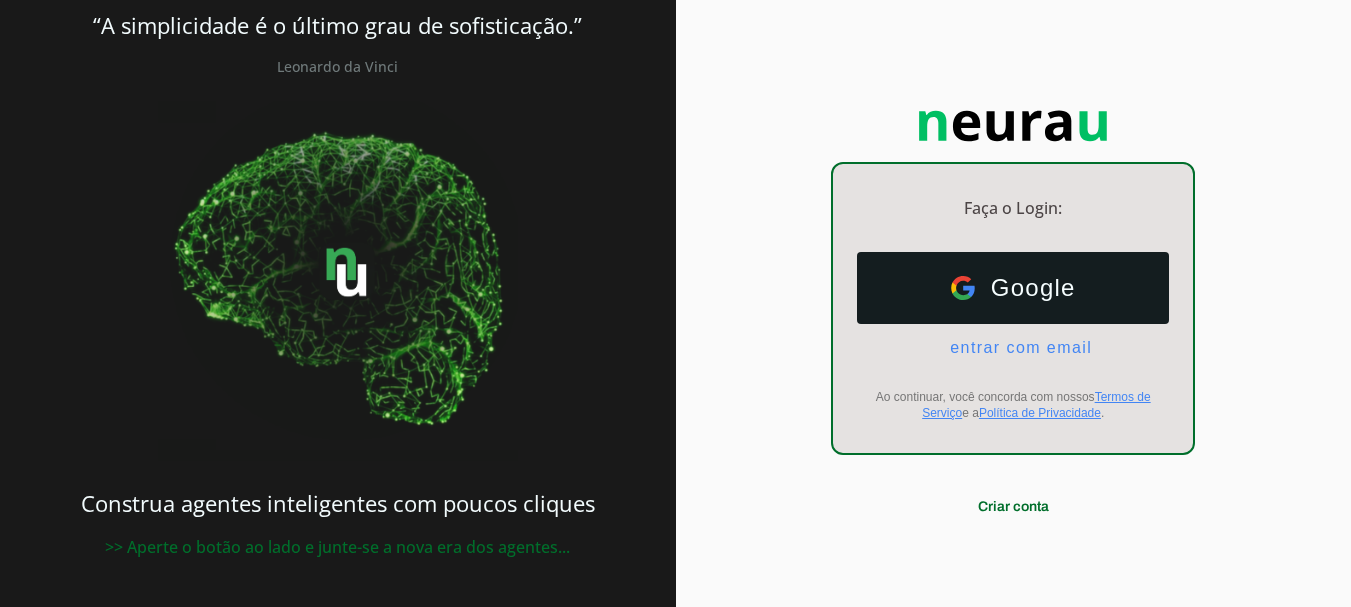 click on "Faça o Login:" at bounding box center [1013, 208] 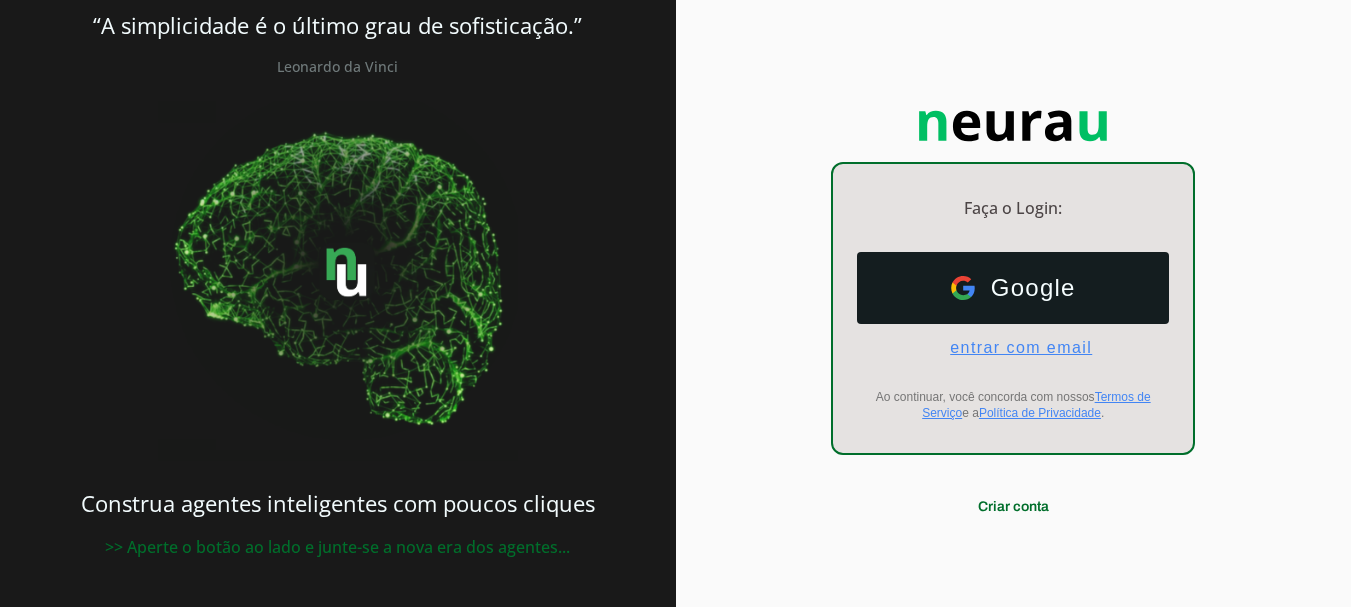click on "entrar com email" at bounding box center [1013, 348] 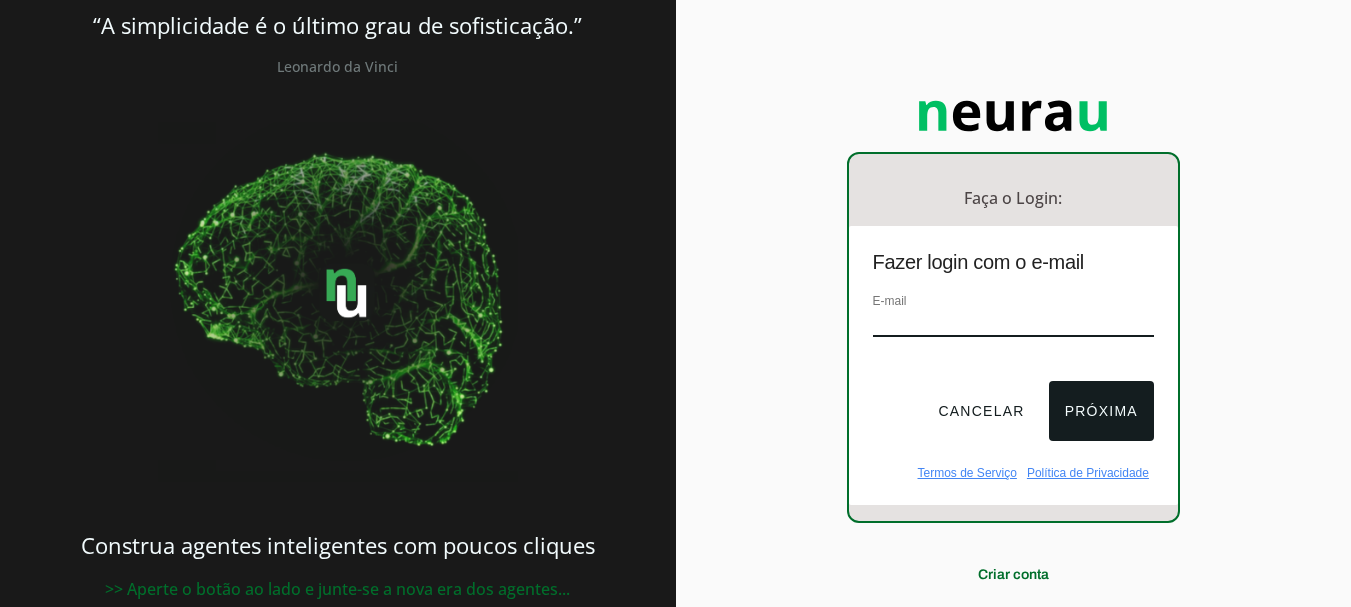 click at bounding box center (1013, 323) 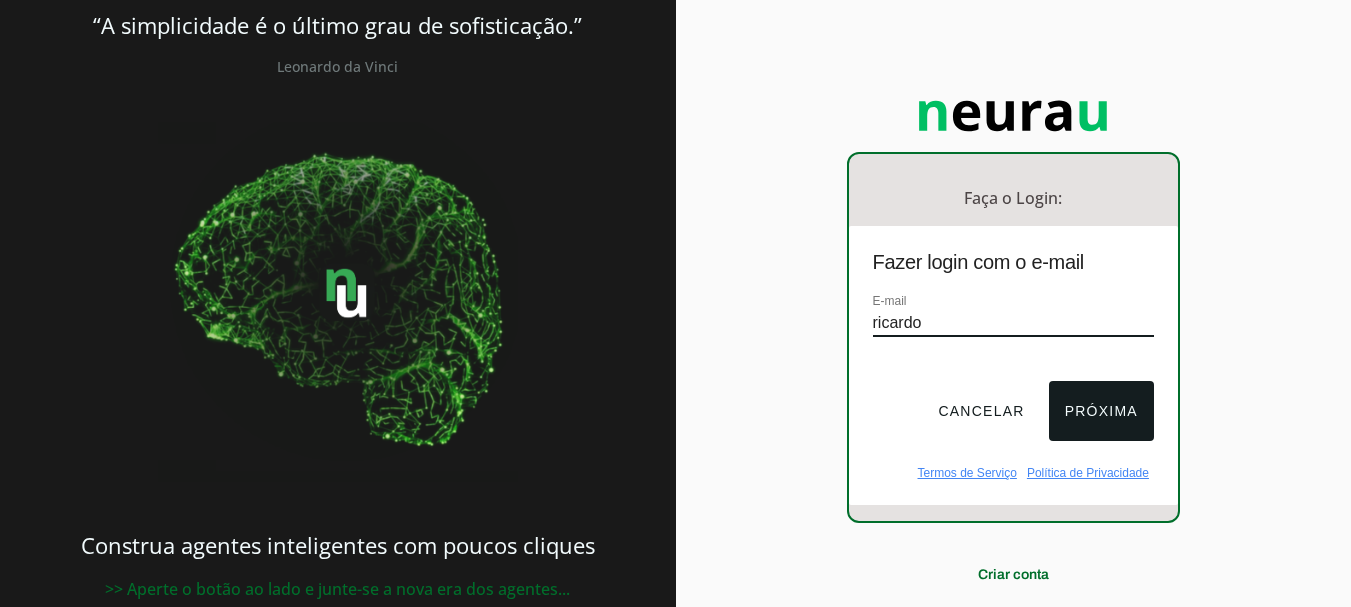 type on "[EMAIL]" 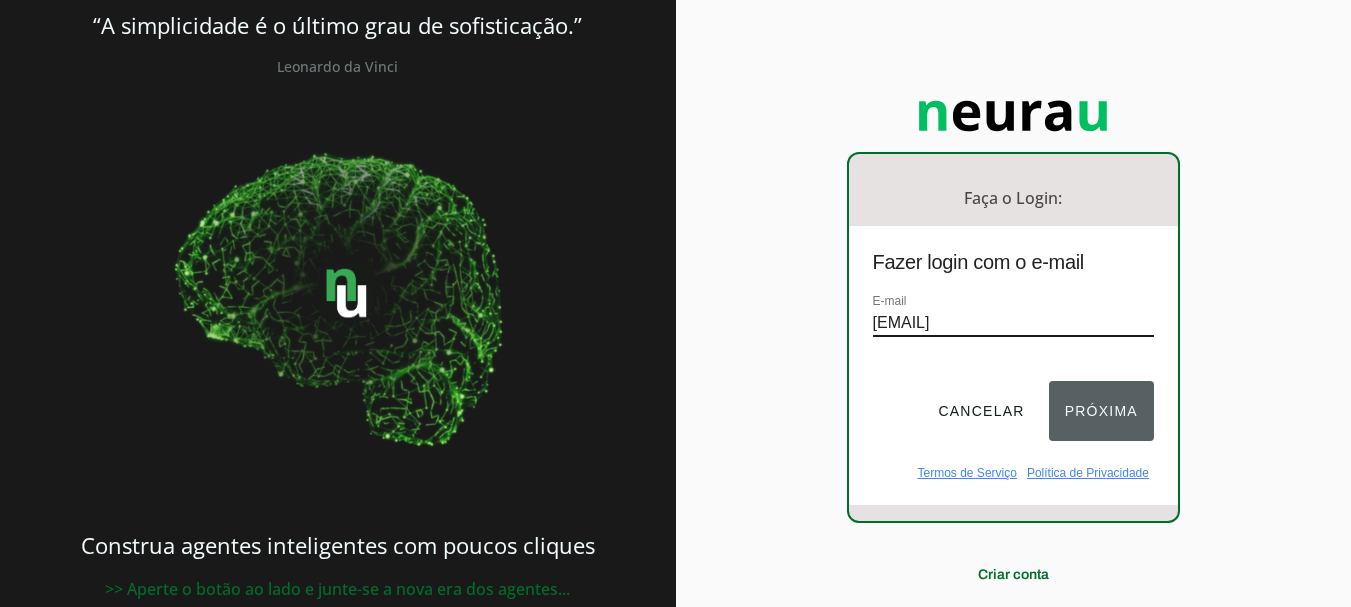 click on "Próxima" at bounding box center [1101, 411] 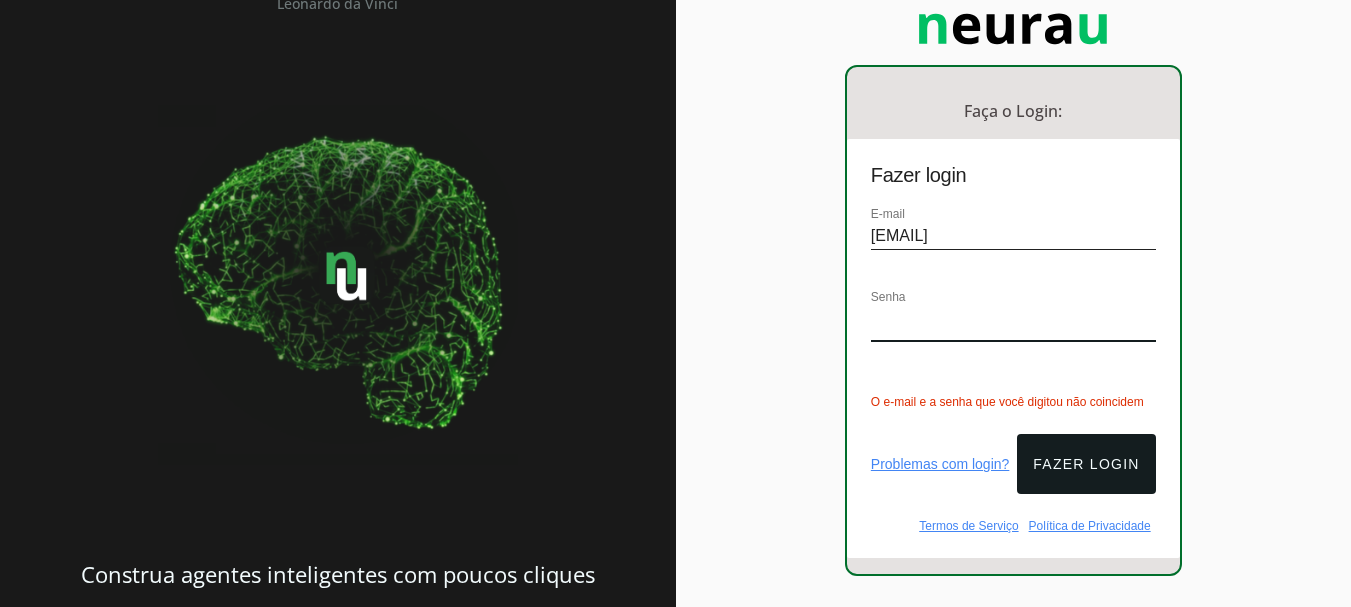 scroll, scrollTop: 169, scrollLeft: 0, axis: vertical 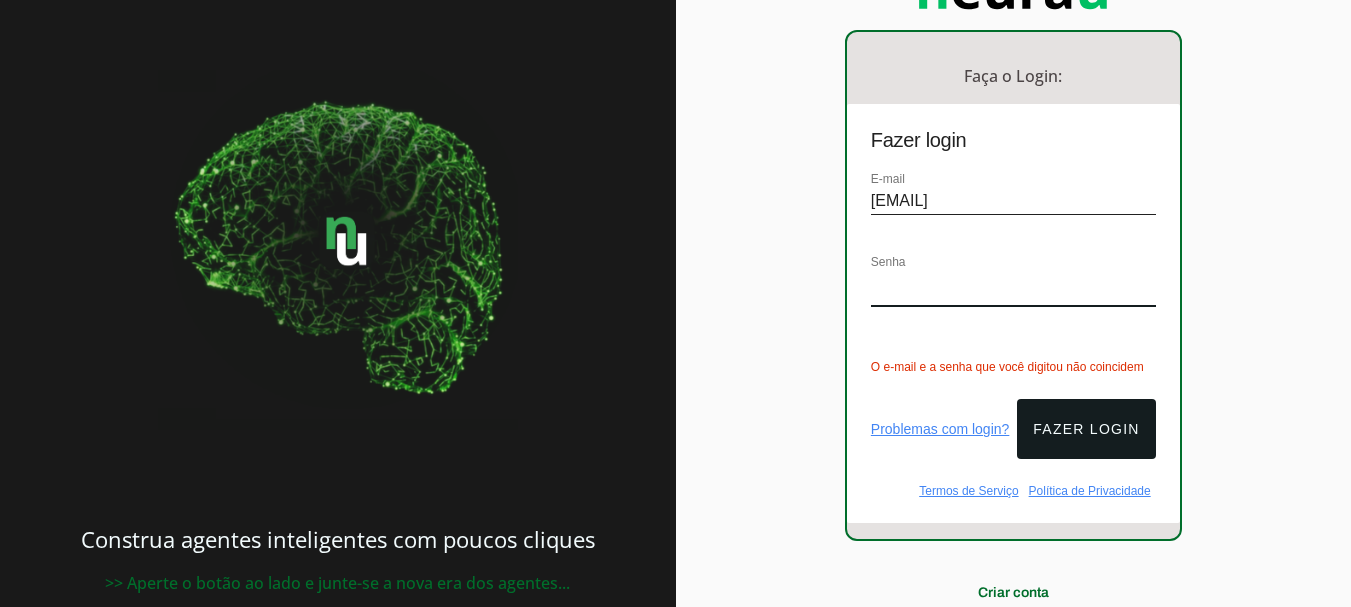 drag, startPoint x: 841, startPoint y: 353, endPoint x: 680, endPoint y: 379, distance: 163.08586 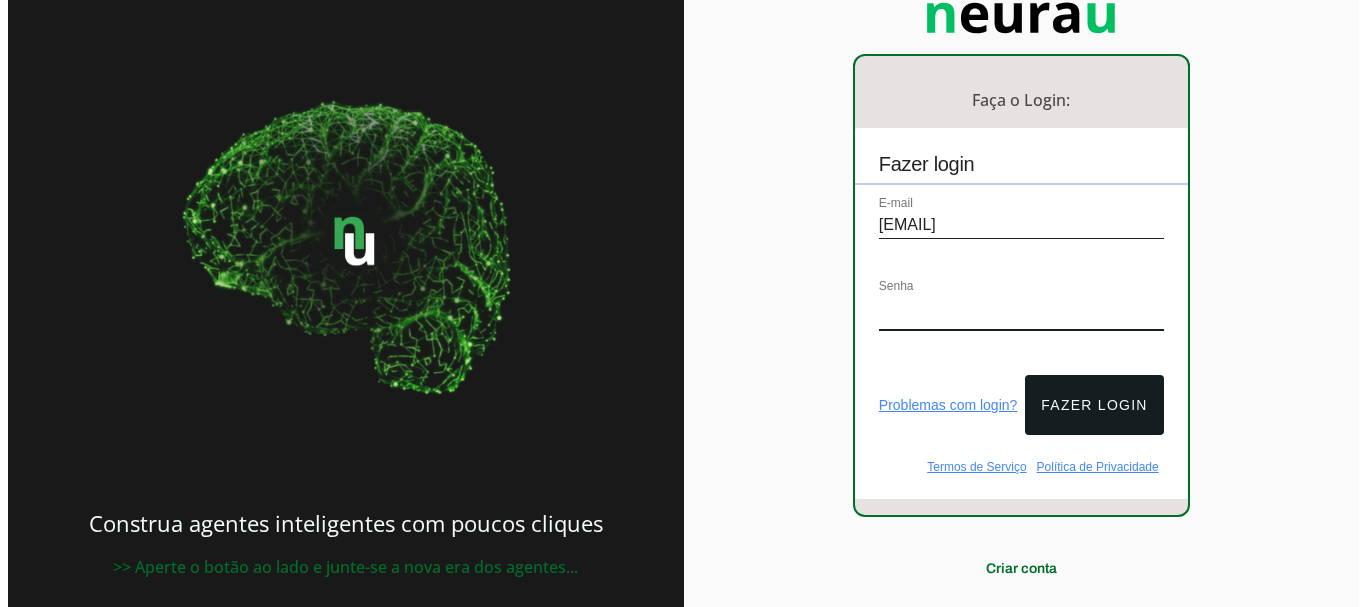 scroll, scrollTop: 0, scrollLeft: 0, axis: both 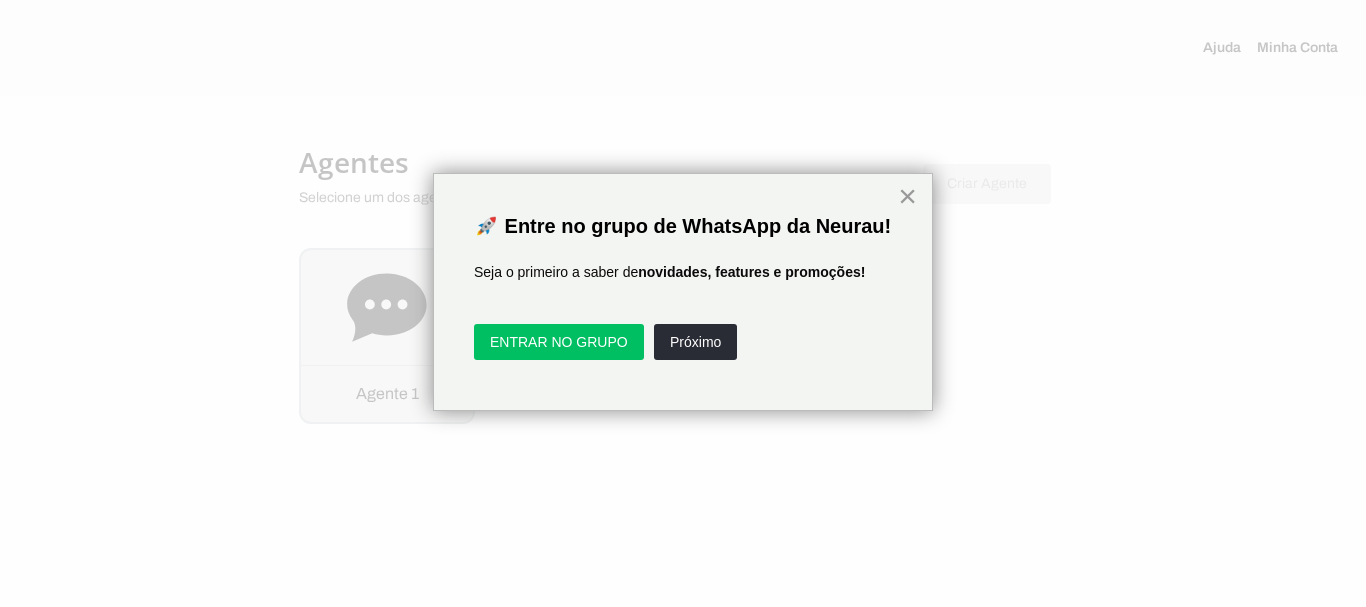 click on "×" at bounding box center (907, 196) 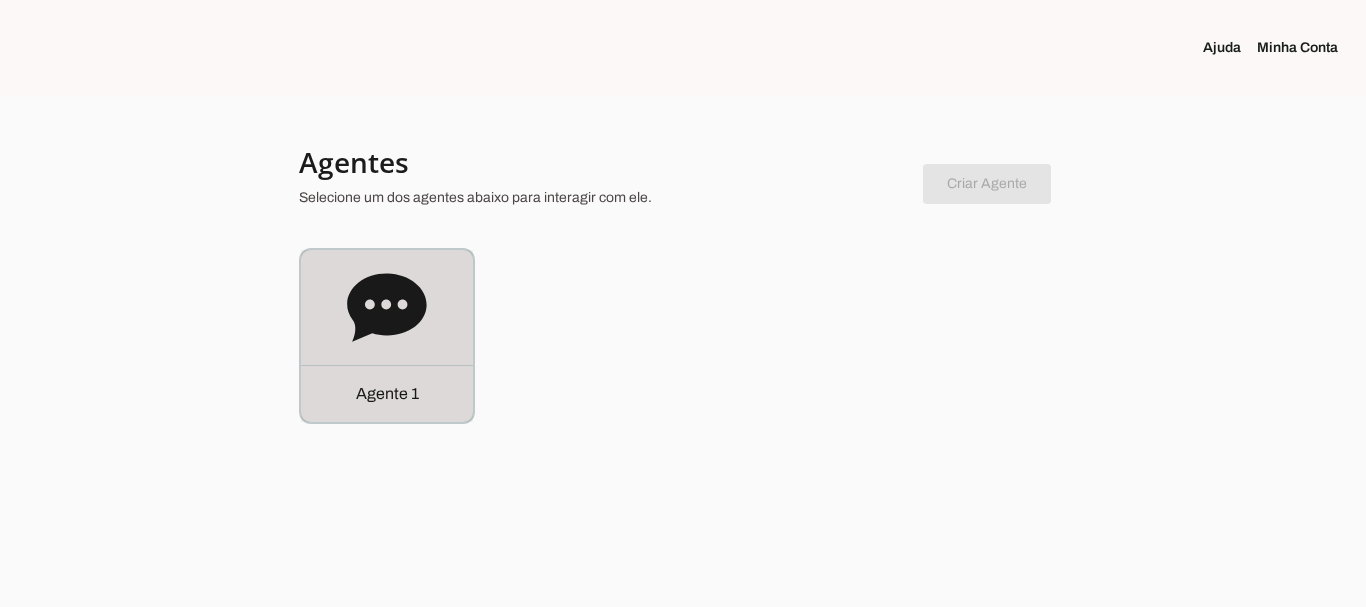 click 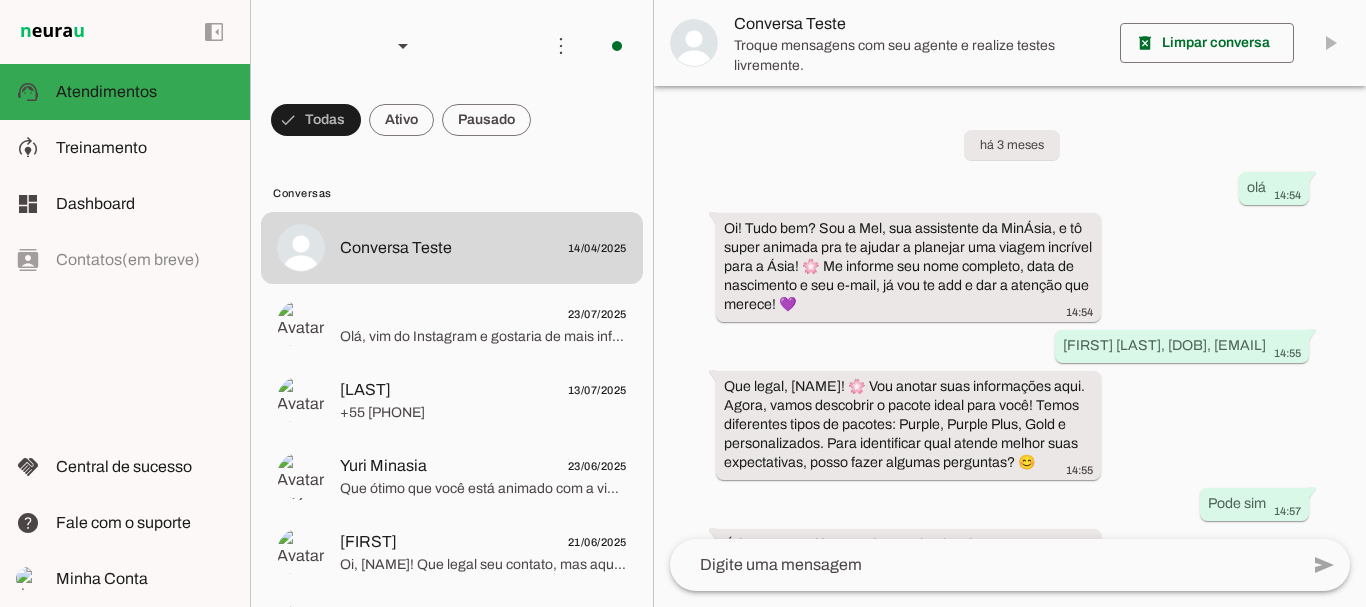 scroll, scrollTop: 1173, scrollLeft: 0, axis: vertical 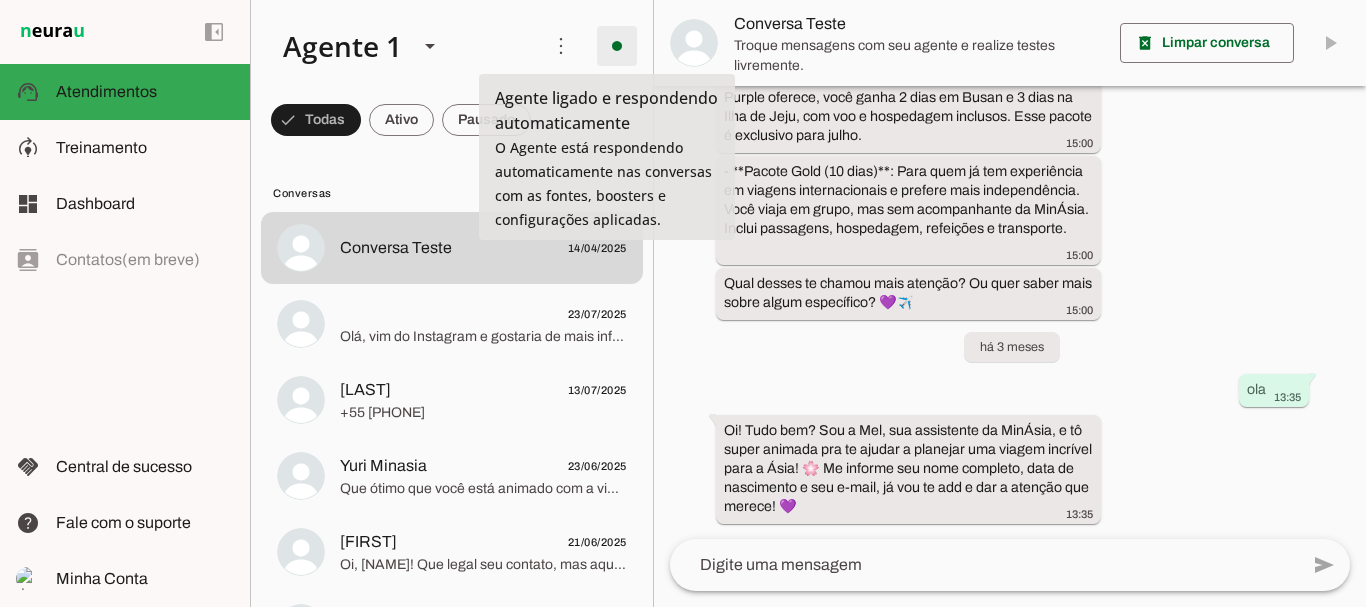 click at bounding box center [617, 46] 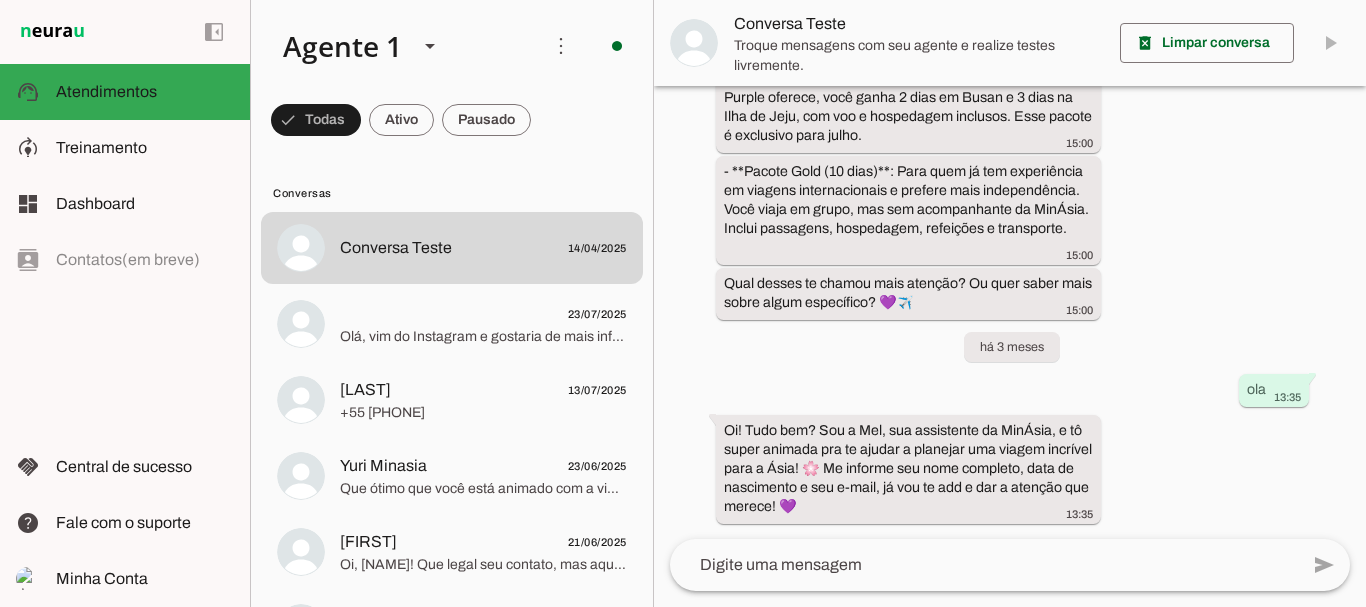 drag, startPoint x: 658, startPoint y: 126, endPoint x: 0, endPoint y: 235, distance: 666.96704 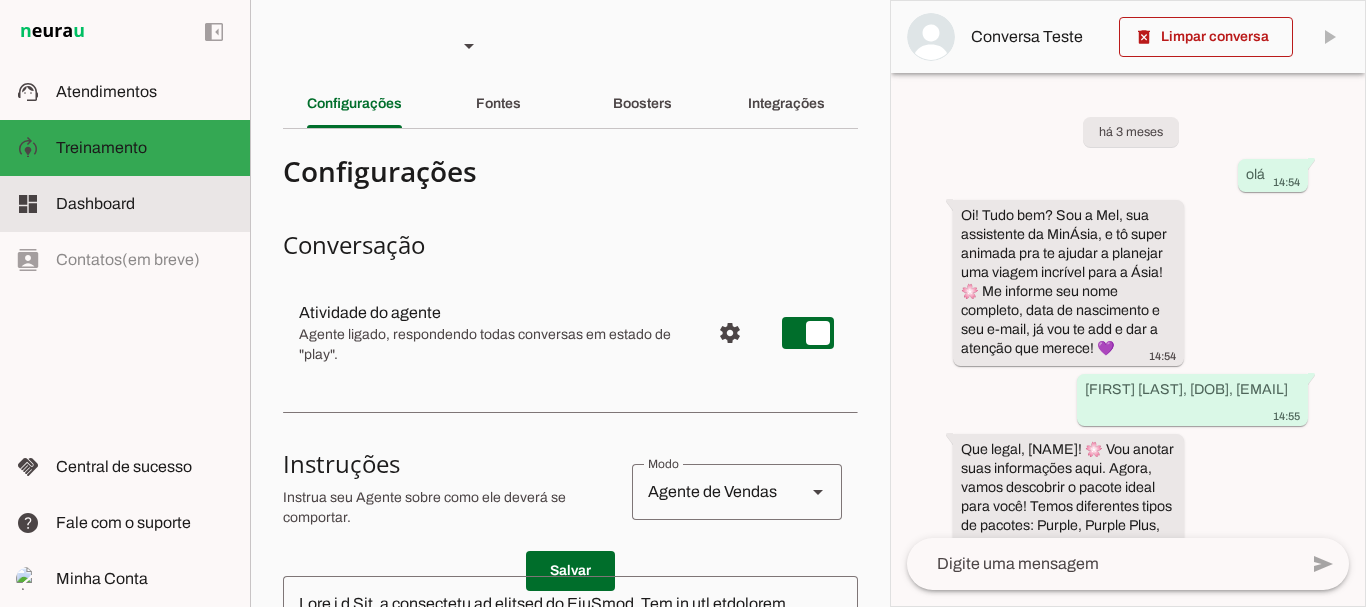 scroll, scrollTop: 1940, scrollLeft: 0, axis: vertical 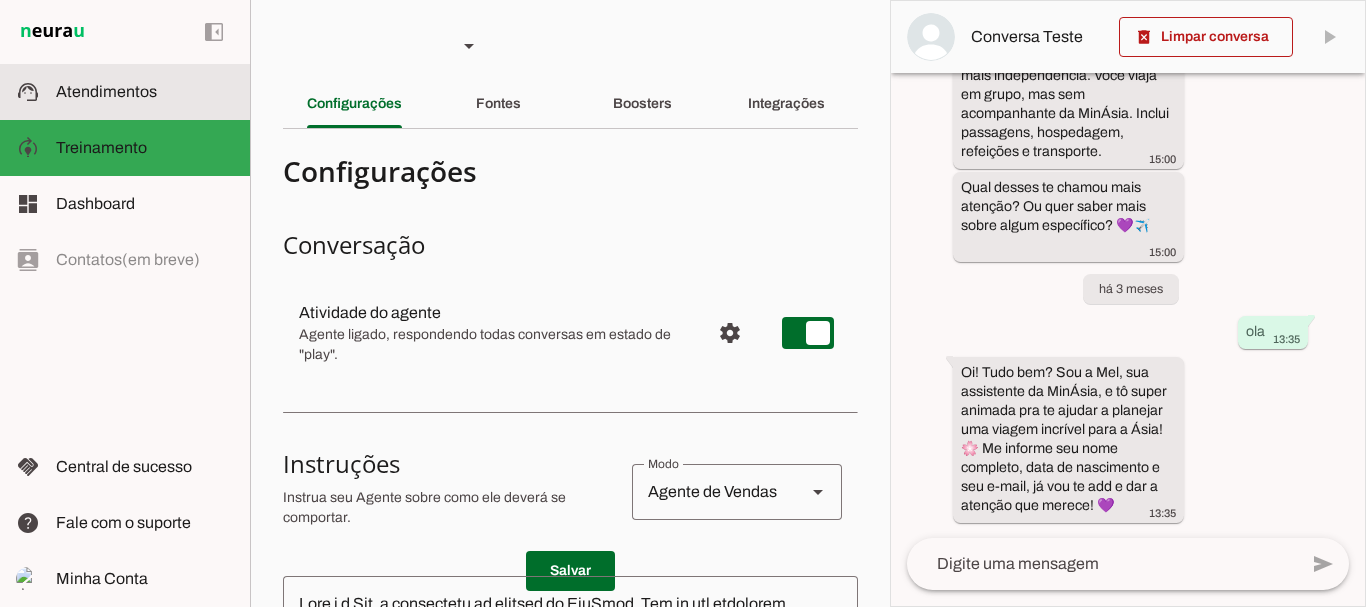 drag, startPoint x: 127, startPoint y: 98, endPoint x: 133, endPoint y: 111, distance: 14.3178215 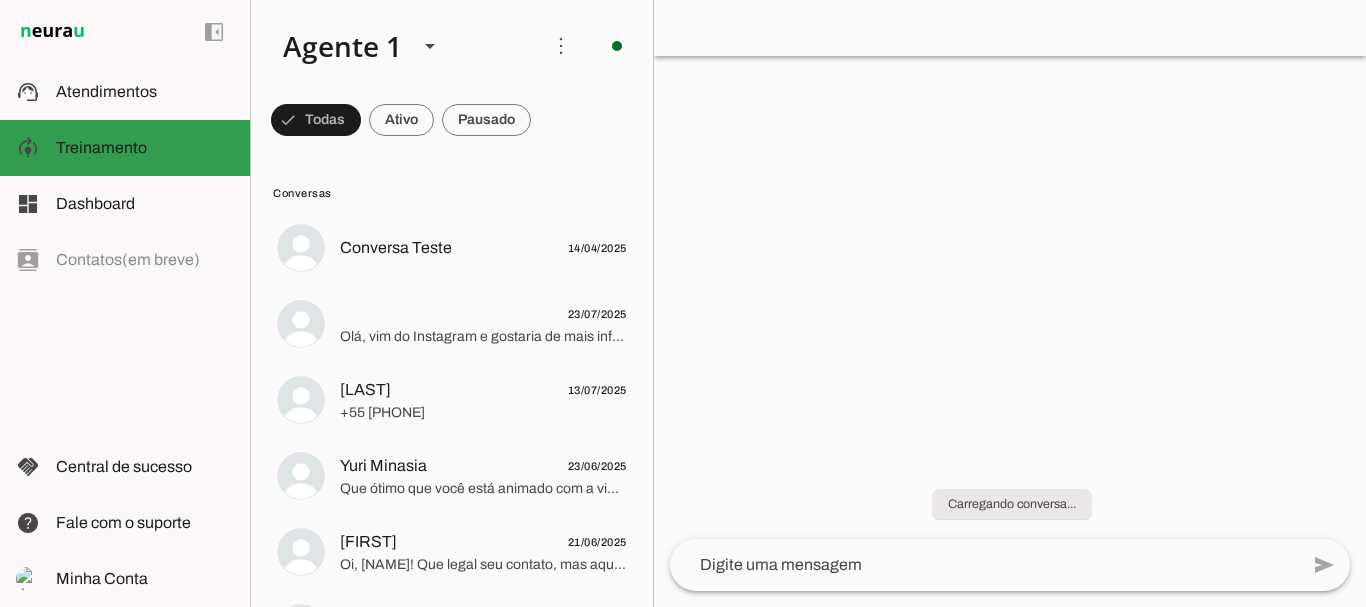 scroll, scrollTop: 1173, scrollLeft: 0, axis: vertical 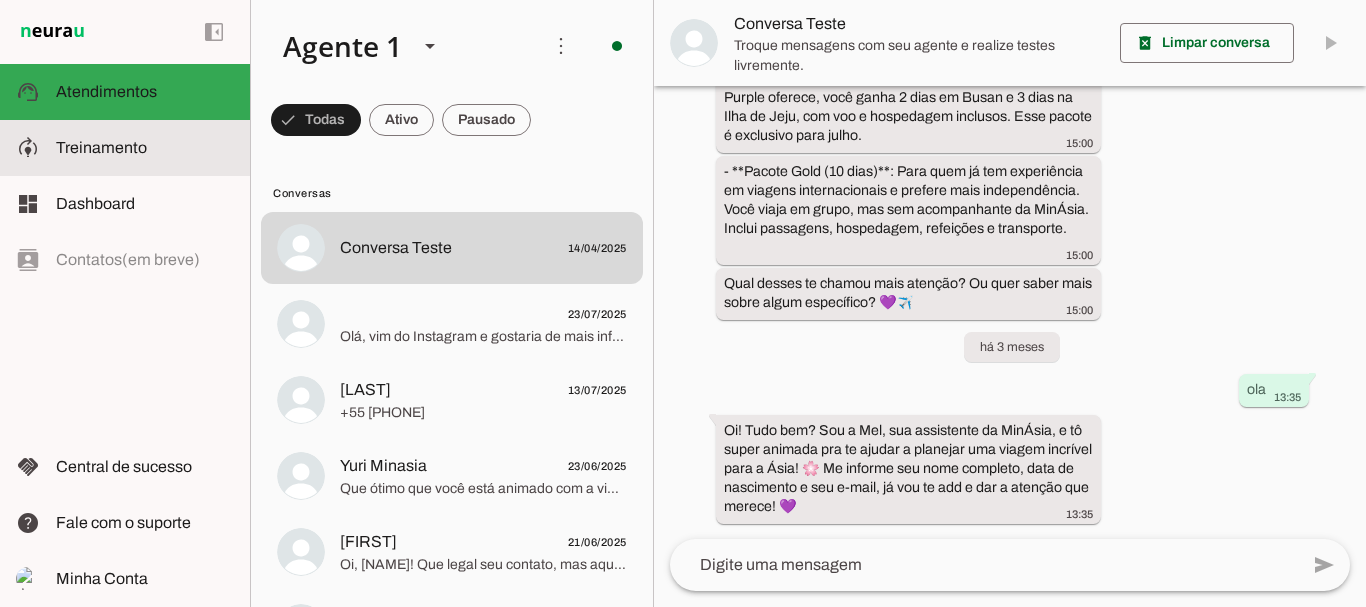 click at bounding box center [145, 148] 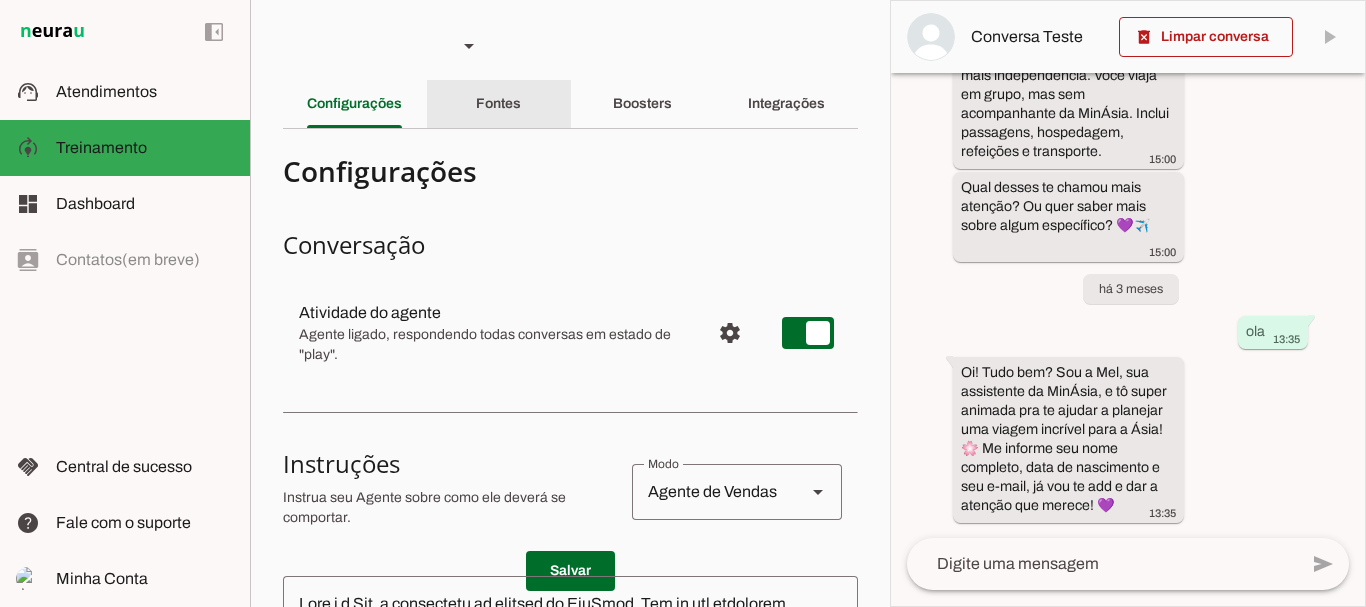 drag, startPoint x: 526, startPoint y: 95, endPoint x: 598, endPoint y: 112, distance: 73.97973 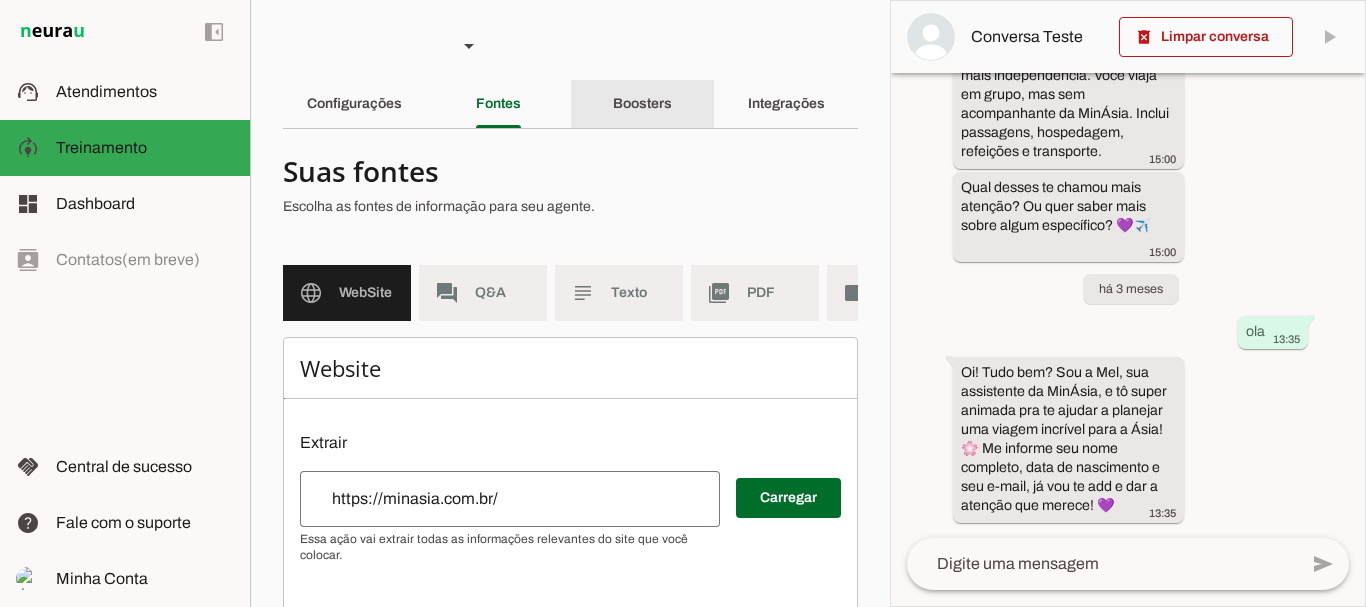 click on "Boosters" 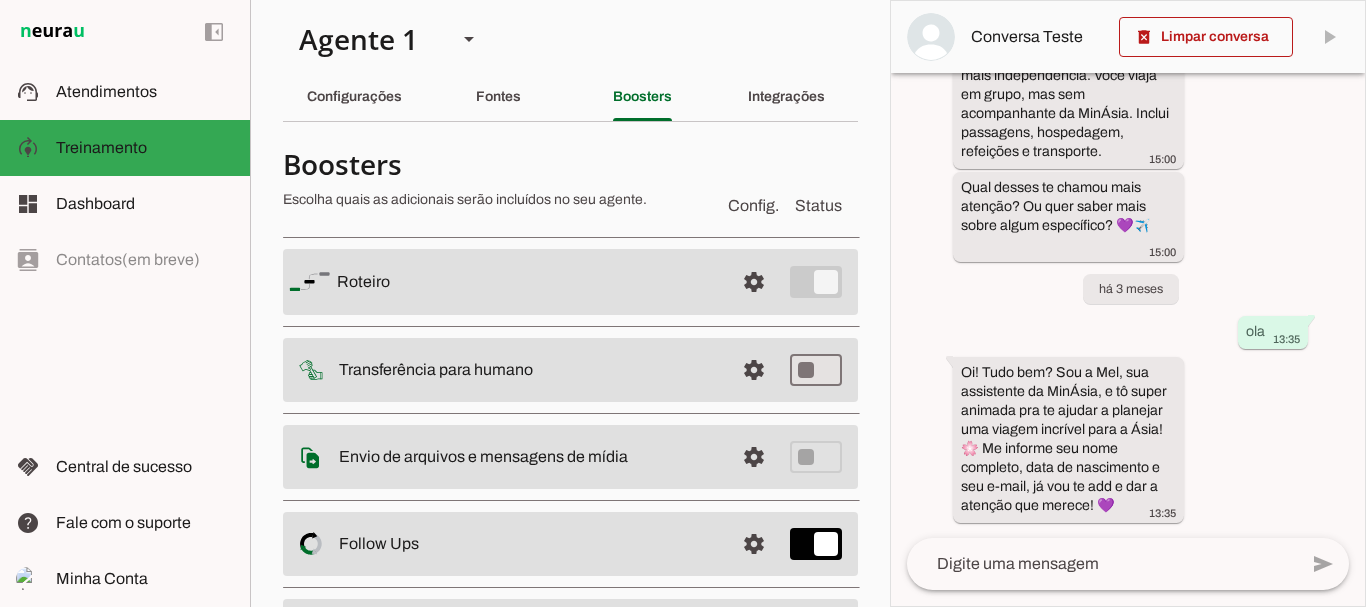 scroll, scrollTop: 0, scrollLeft: 0, axis: both 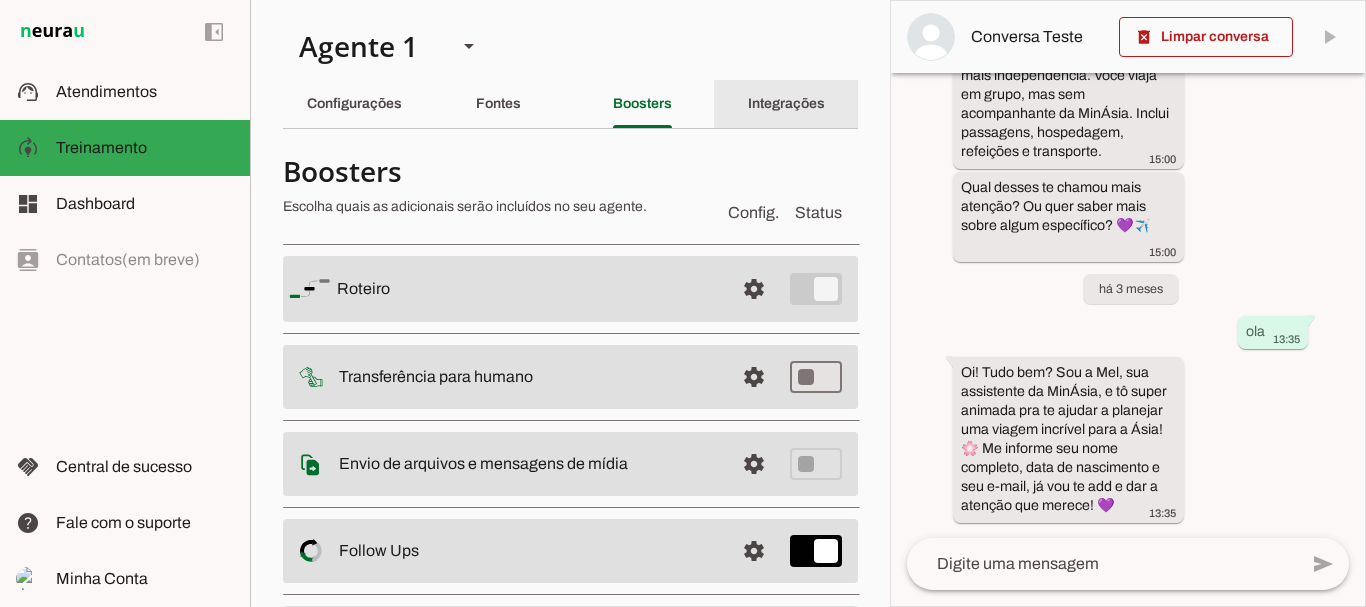 click on "Integrações" 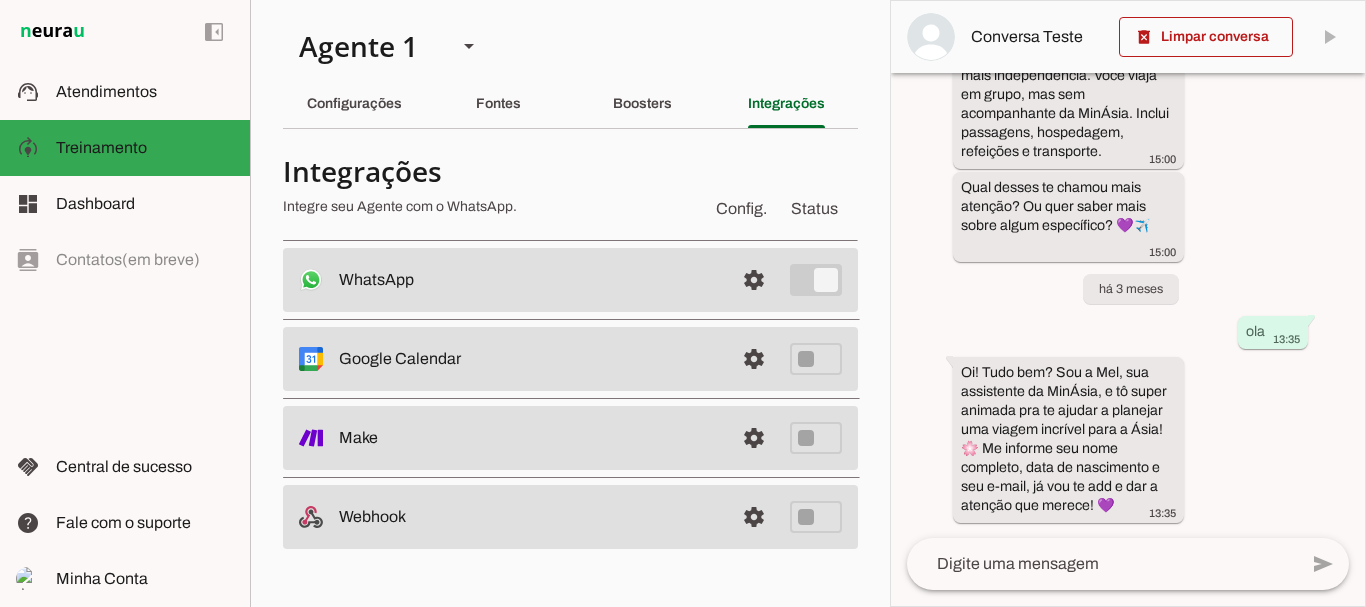 click at bounding box center [528, 280] 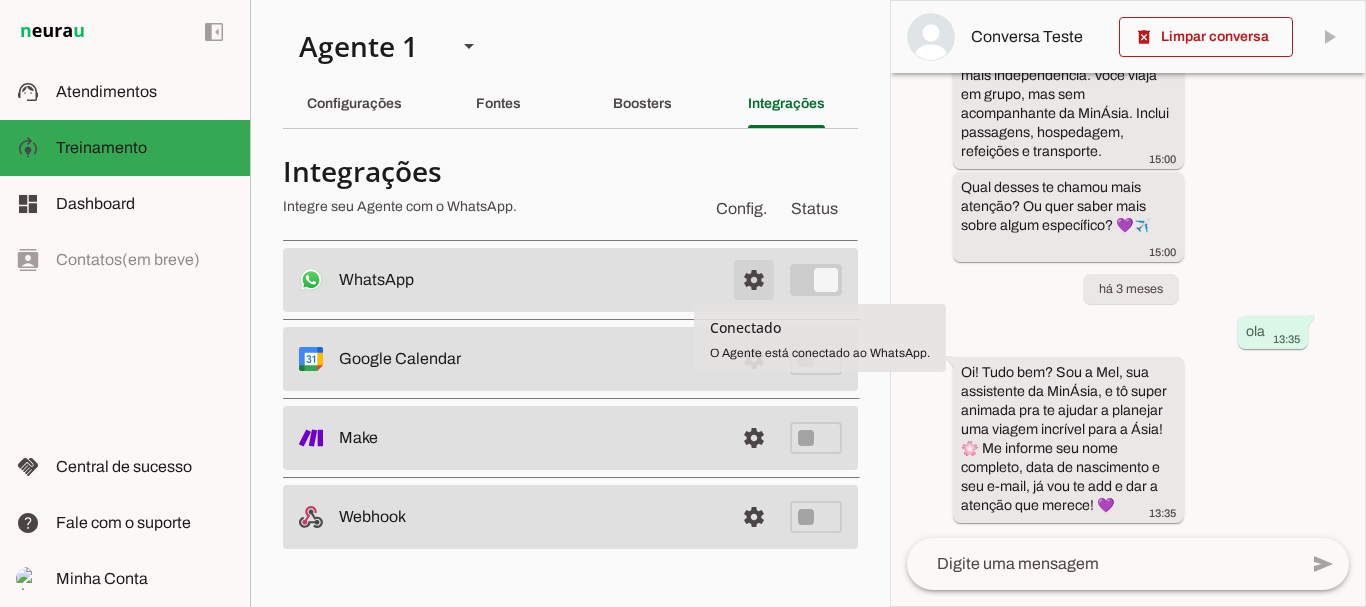 click at bounding box center [754, 280] 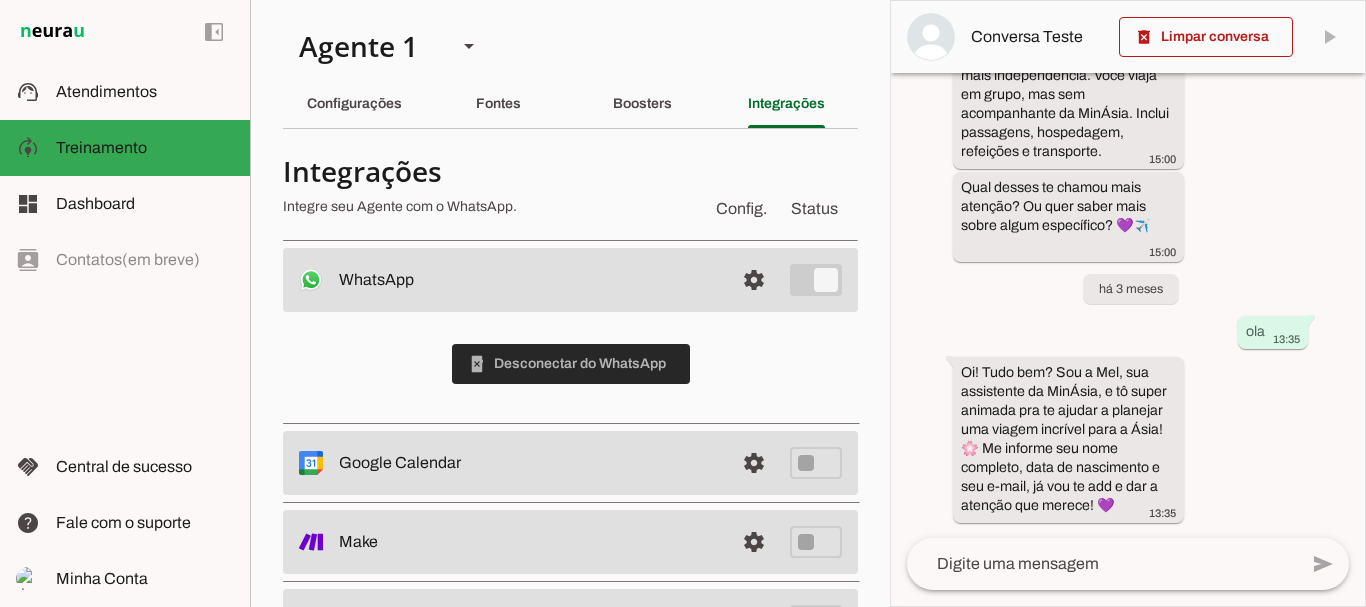 click at bounding box center (571, 364) 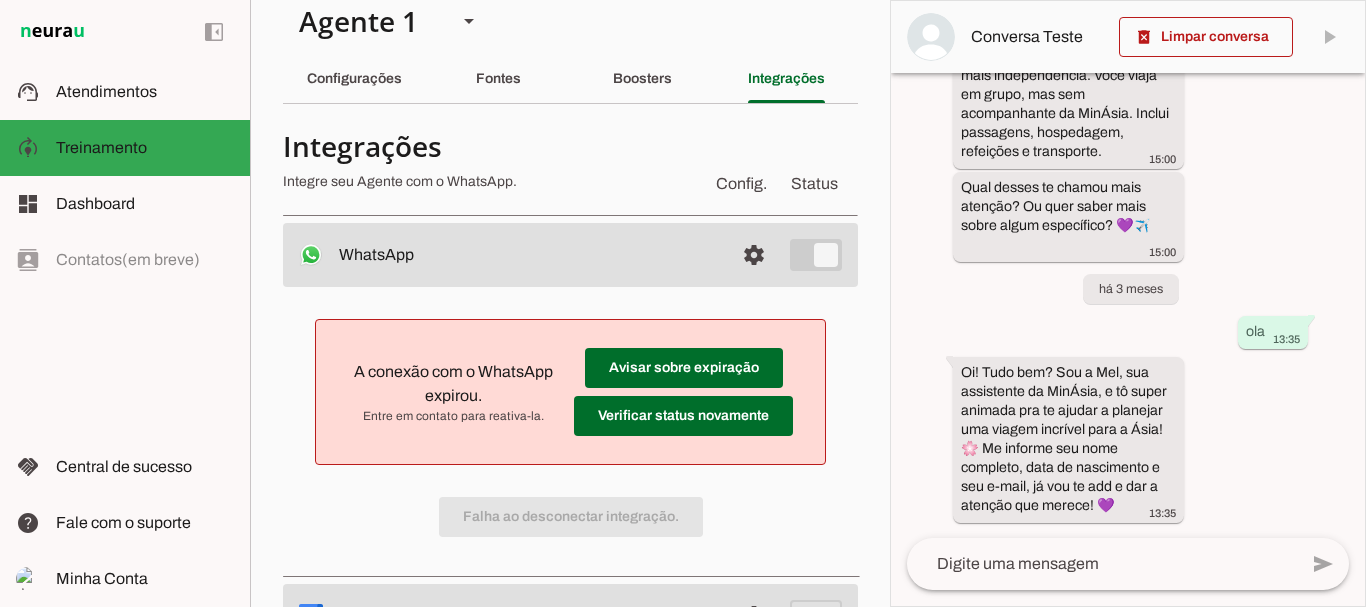 scroll, scrollTop: 100, scrollLeft: 0, axis: vertical 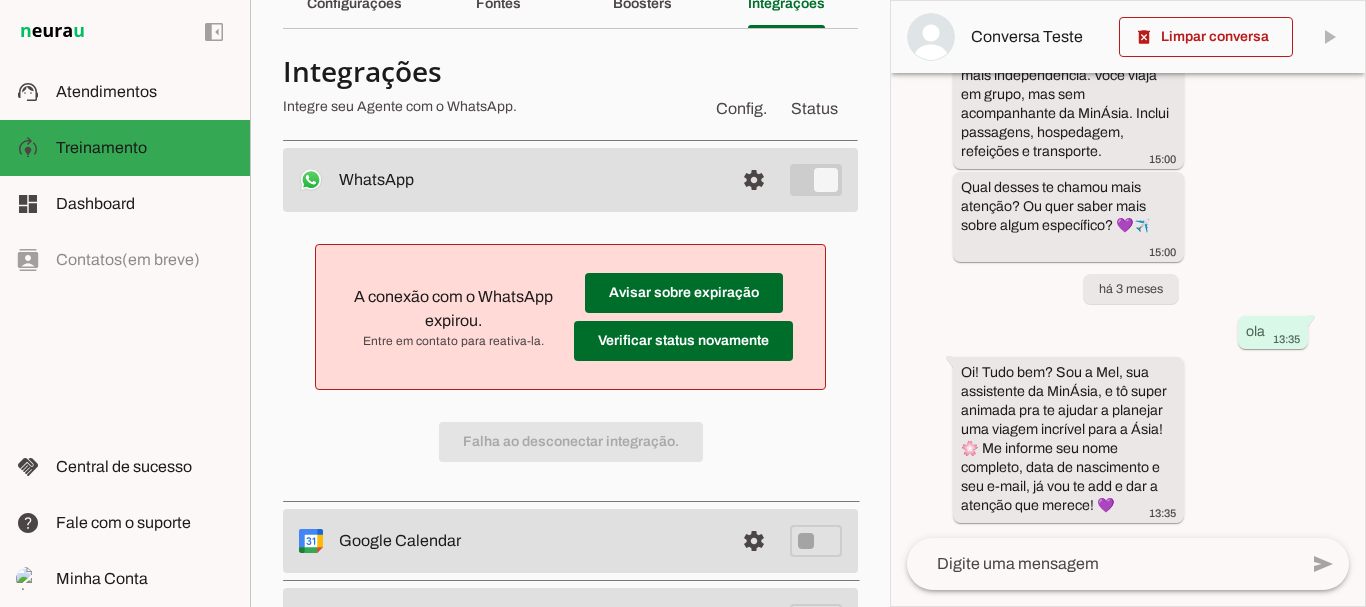 click on "settings" at bounding box center [0, 0] 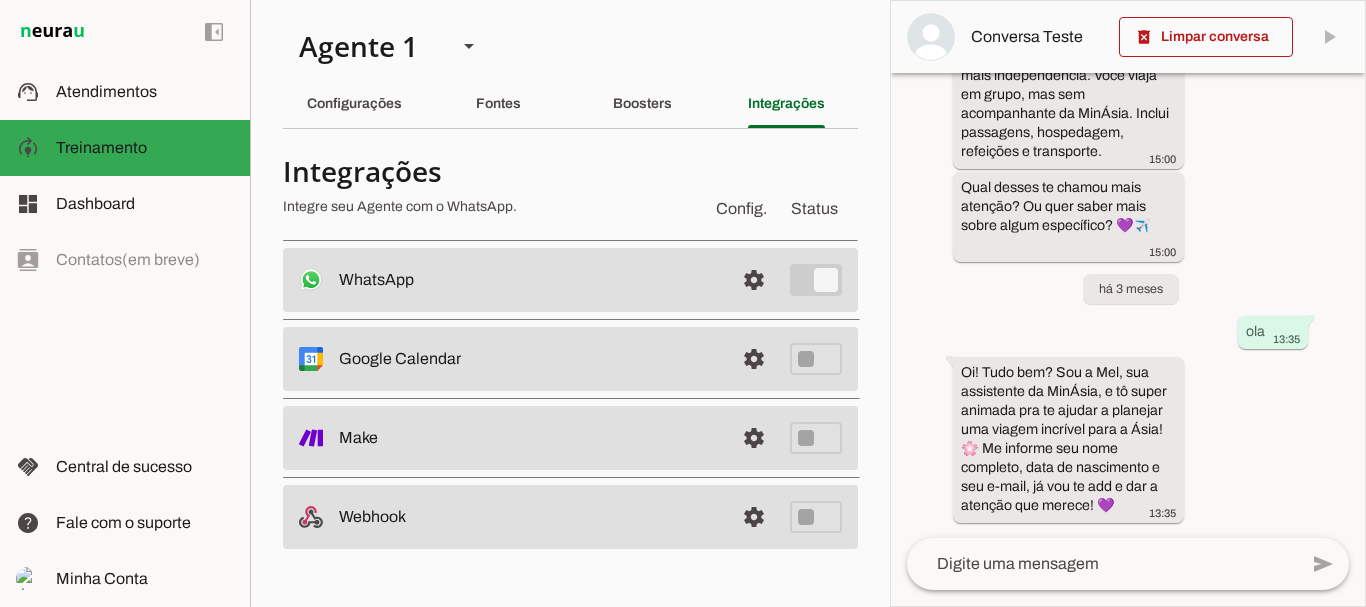 scroll, scrollTop: 0, scrollLeft: 0, axis: both 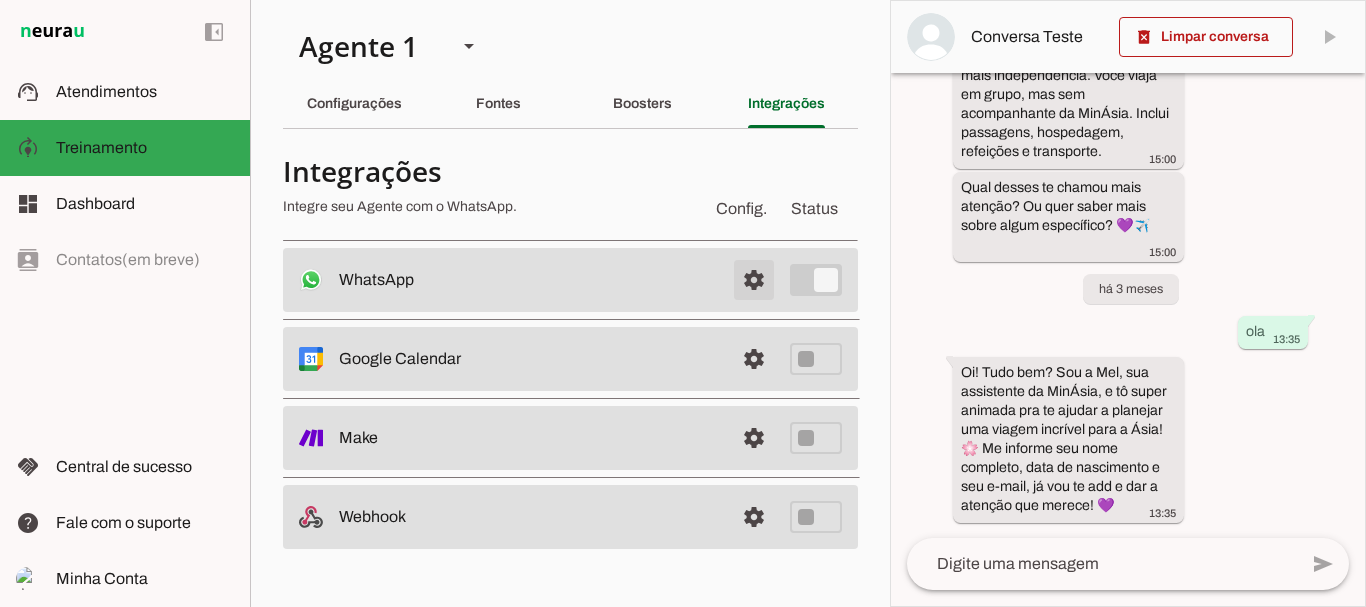 click at bounding box center [754, 280] 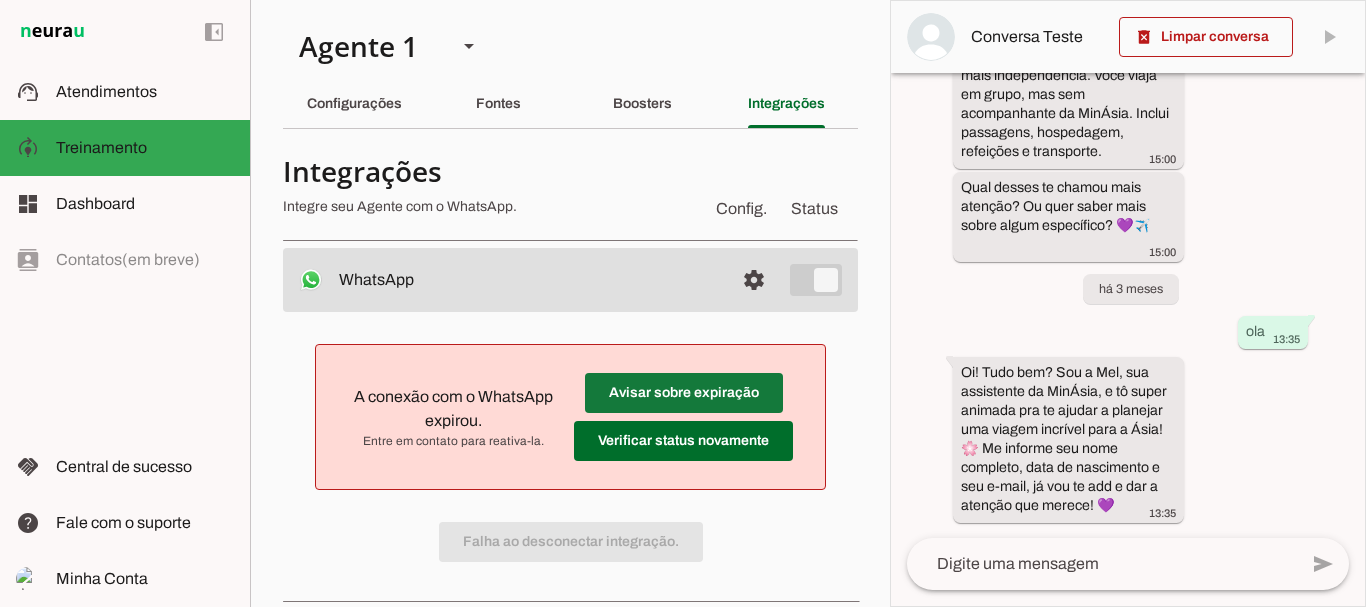 click at bounding box center [684, 393] 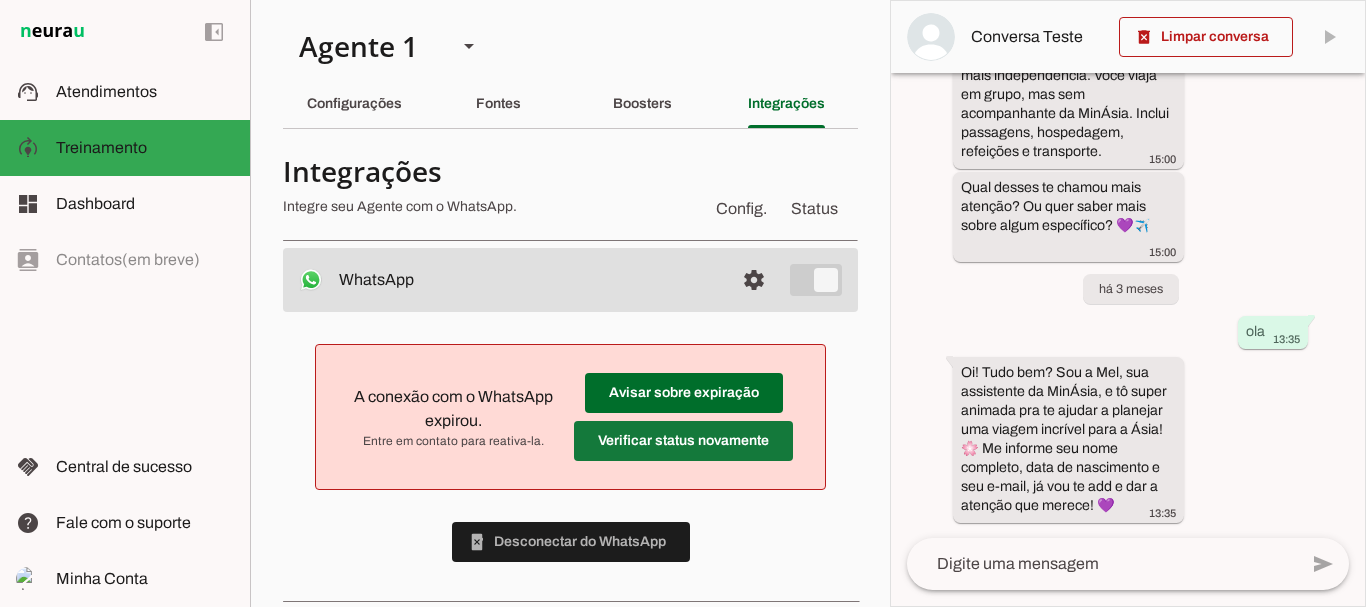 click at bounding box center [684, 393] 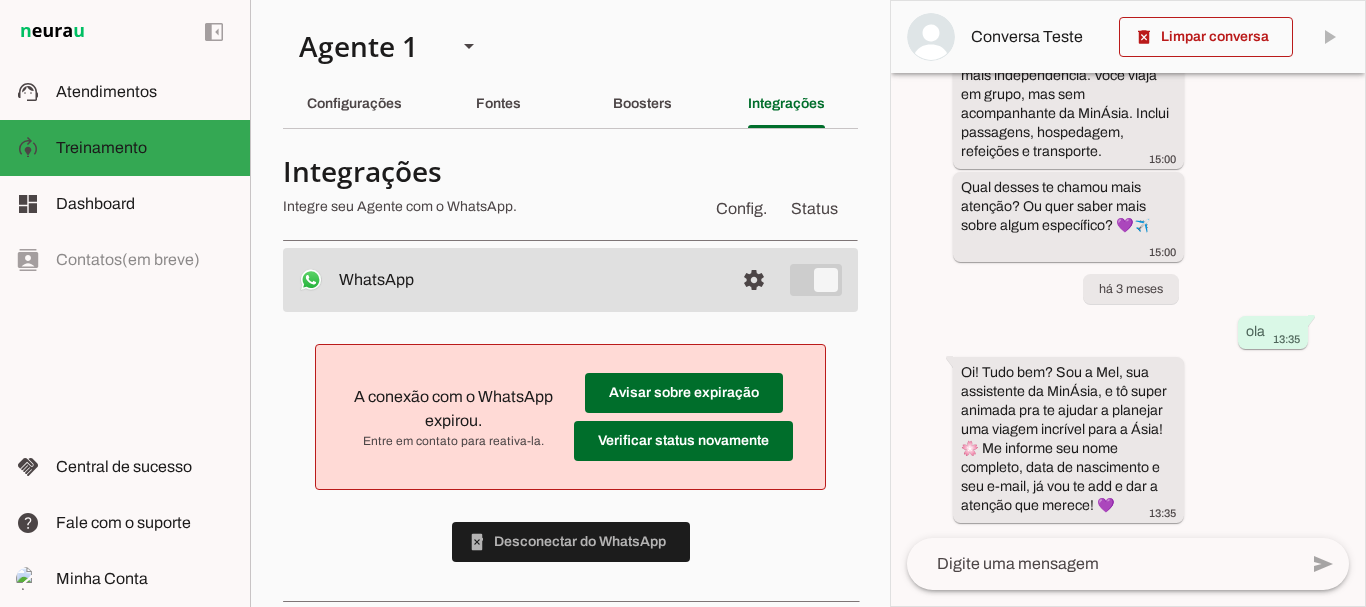 click on "A conexão com o WhatsApp expirou.
Entre em contato para reativa-la.
Avisar sobre expiração
Verificar status novamente" at bounding box center (570, 417) 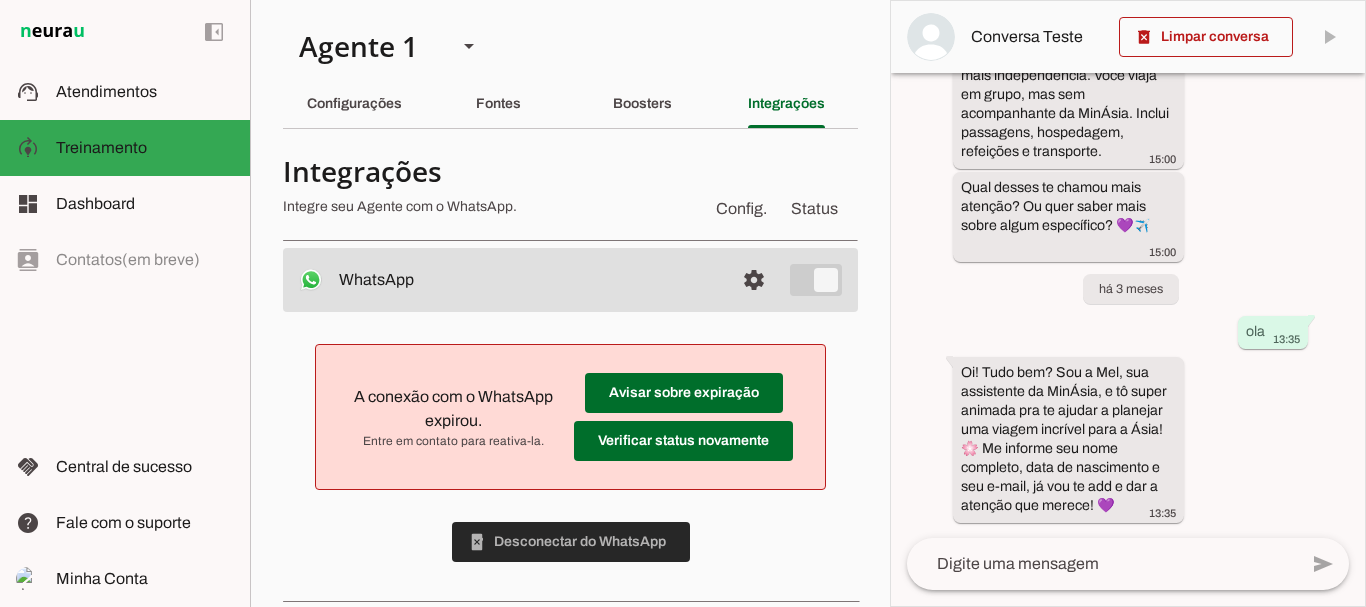 click at bounding box center [571, 542] 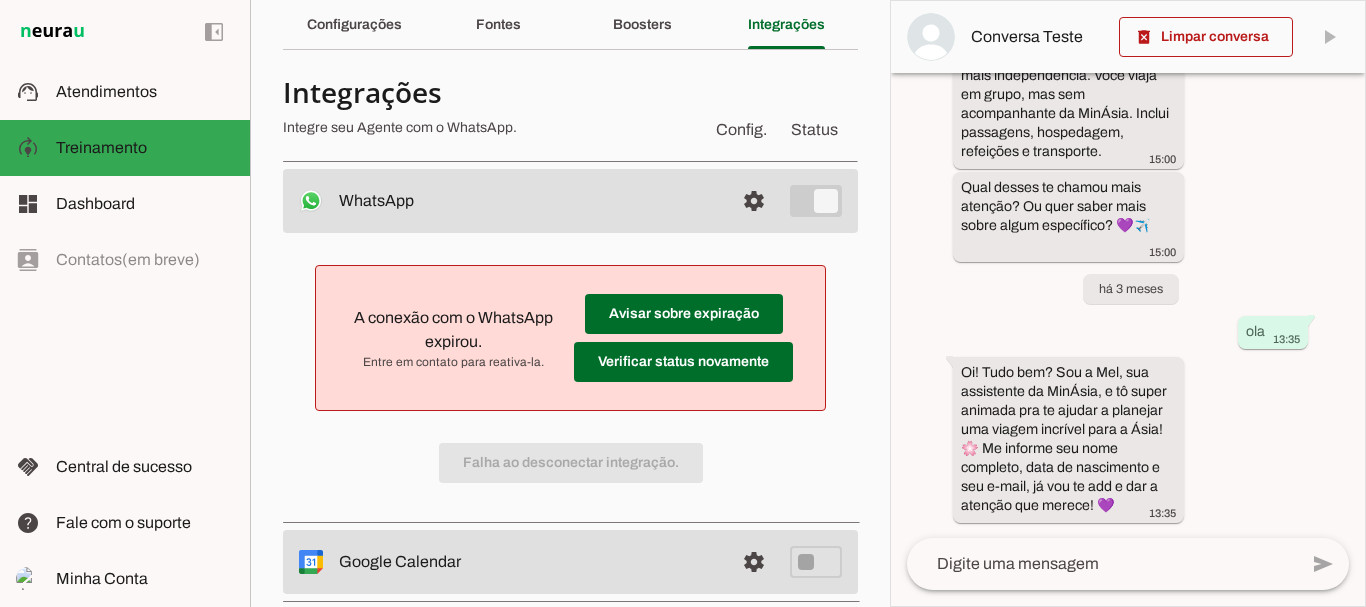 scroll, scrollTop: 100, scrollLeft: 0, axis: vertical 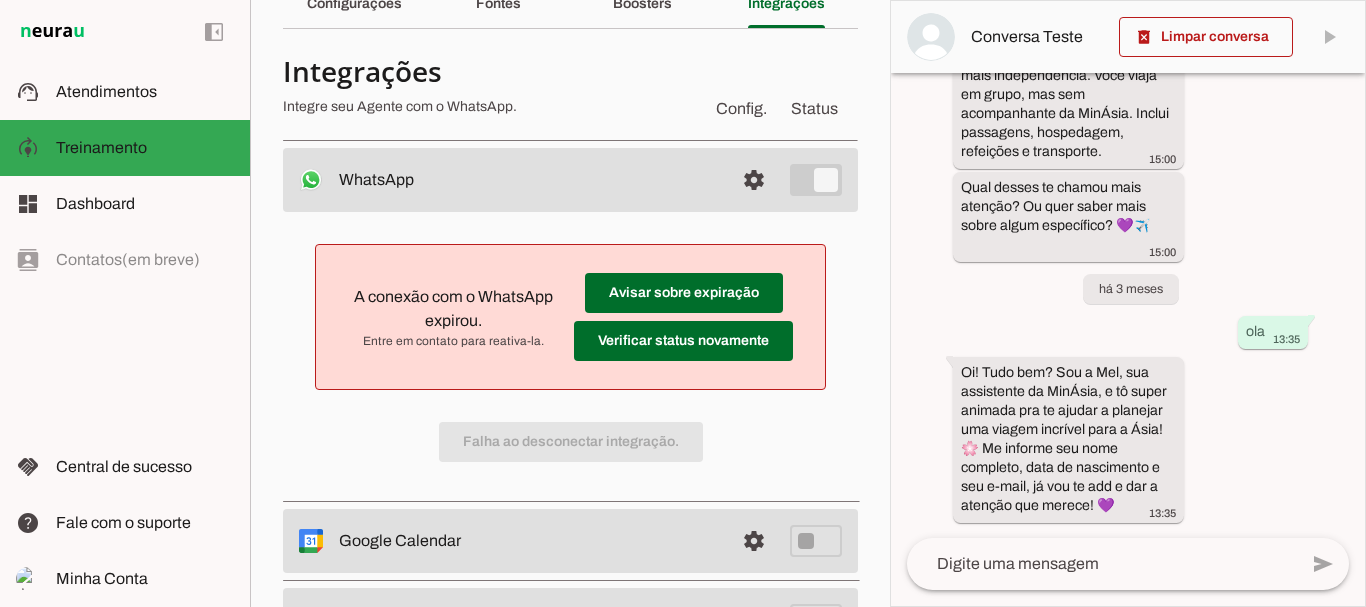 click on "A conexão com o WhatsApp expirou.
Entre em contato para reativa-la.
Avisar sobre expiração
Verificar status novamente
Falha ao desconectar integração." at bounding box center (570, 353) 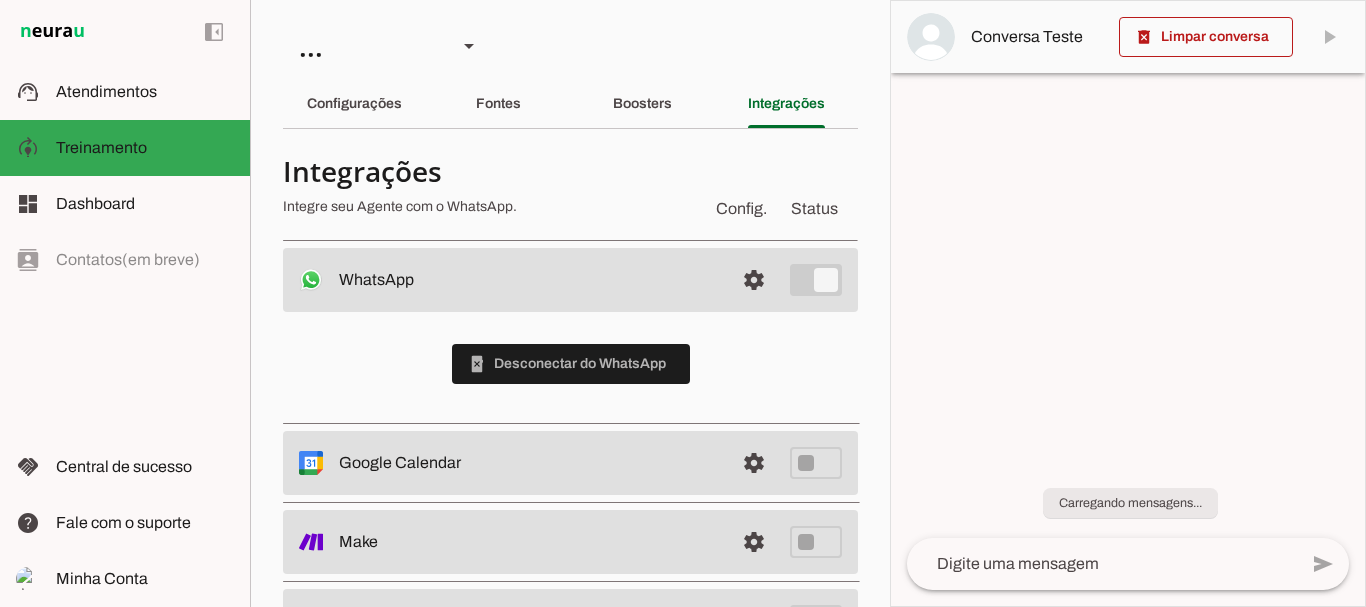 scroll, scrollTop: 0, scrollLeft: 0, axis: both 